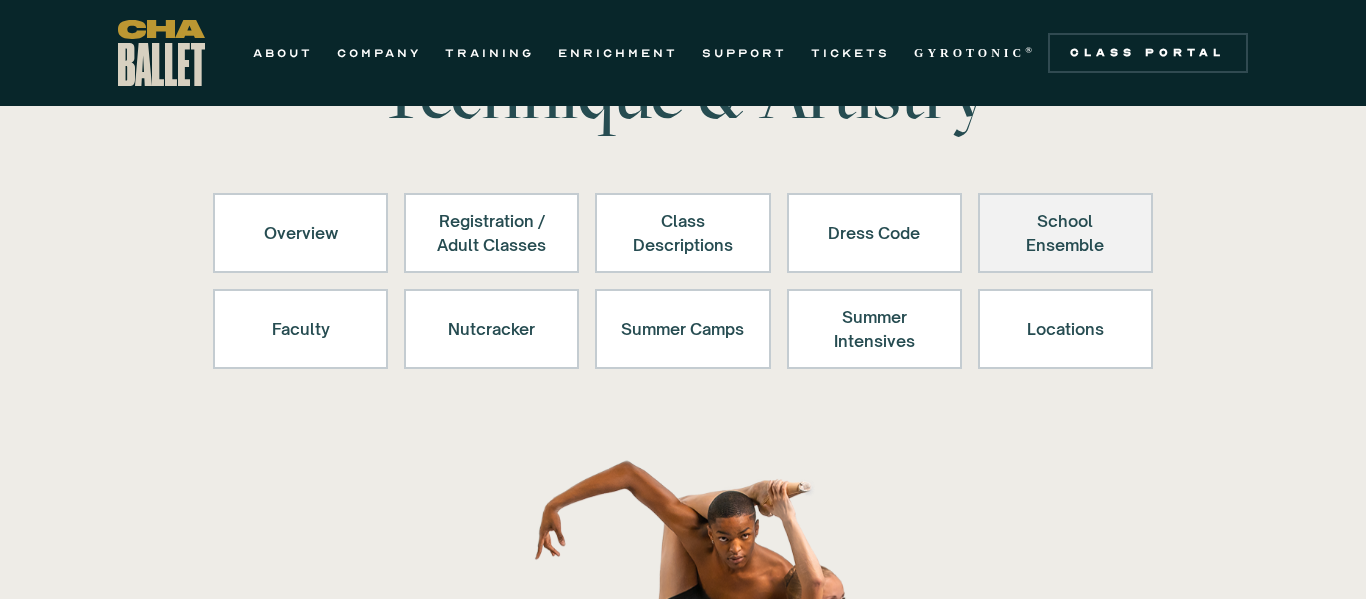 scroll, scrollTop: 155, scrollLeft: 0, axis: vertical 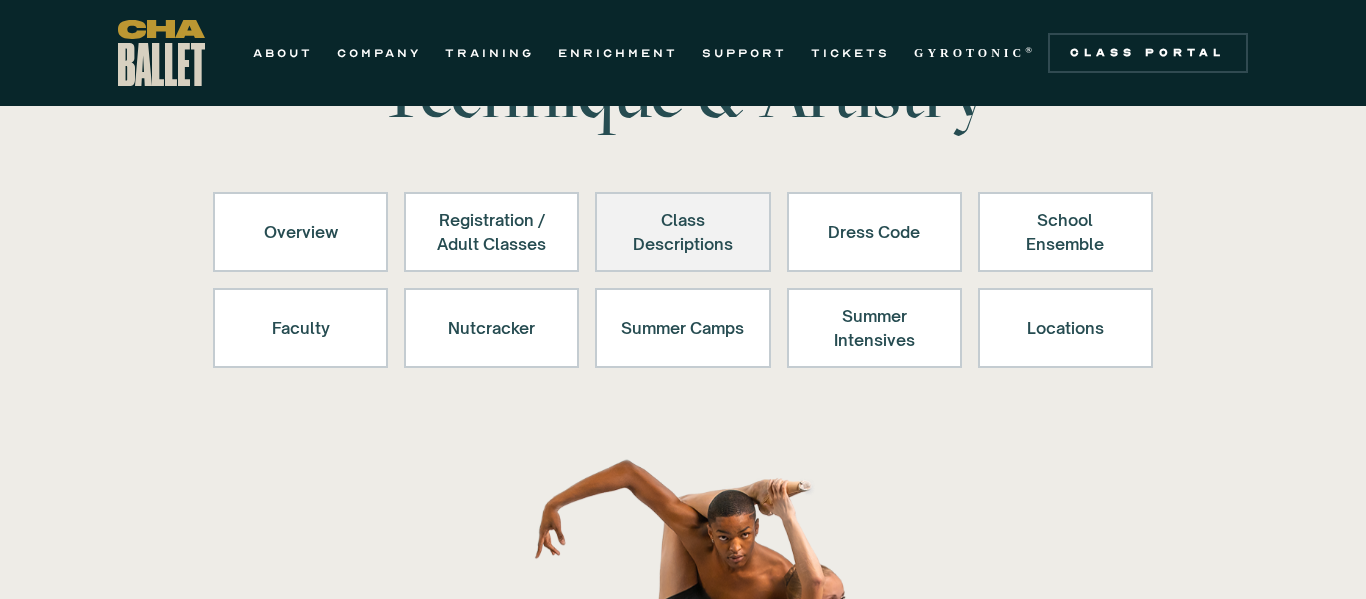 click on "Class Descriptions" at bounding box center (682, 232) 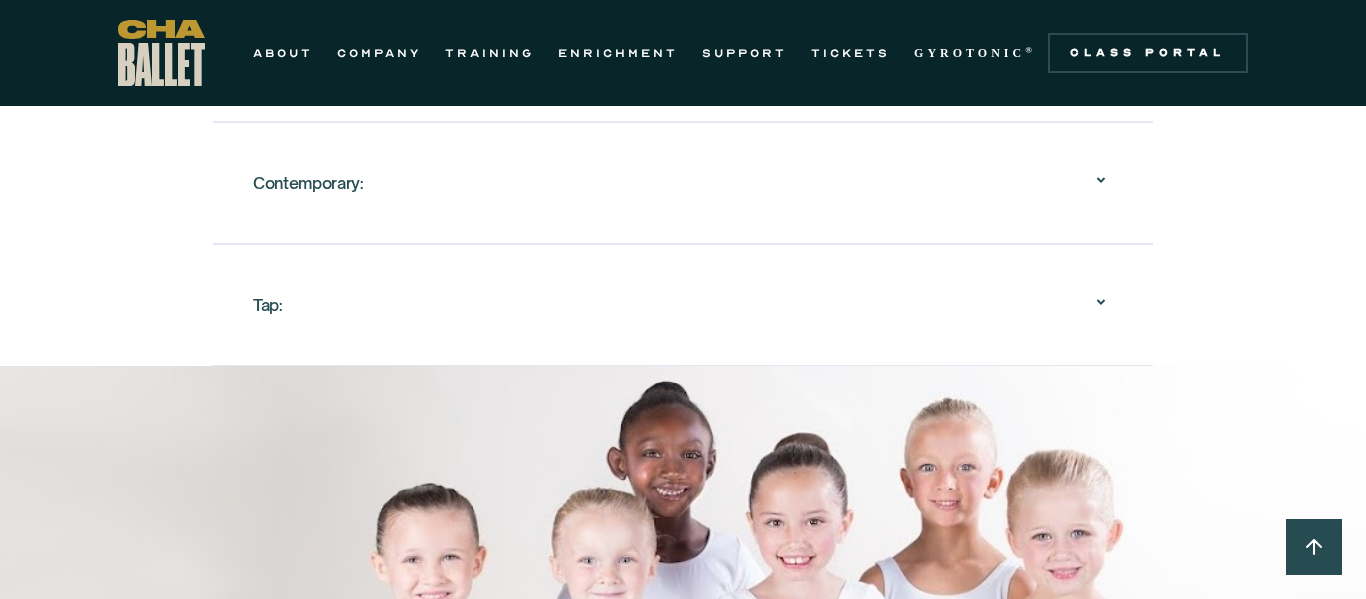 scroll, scrollTop: 2743, scrollLeft: 0, axis: vertical 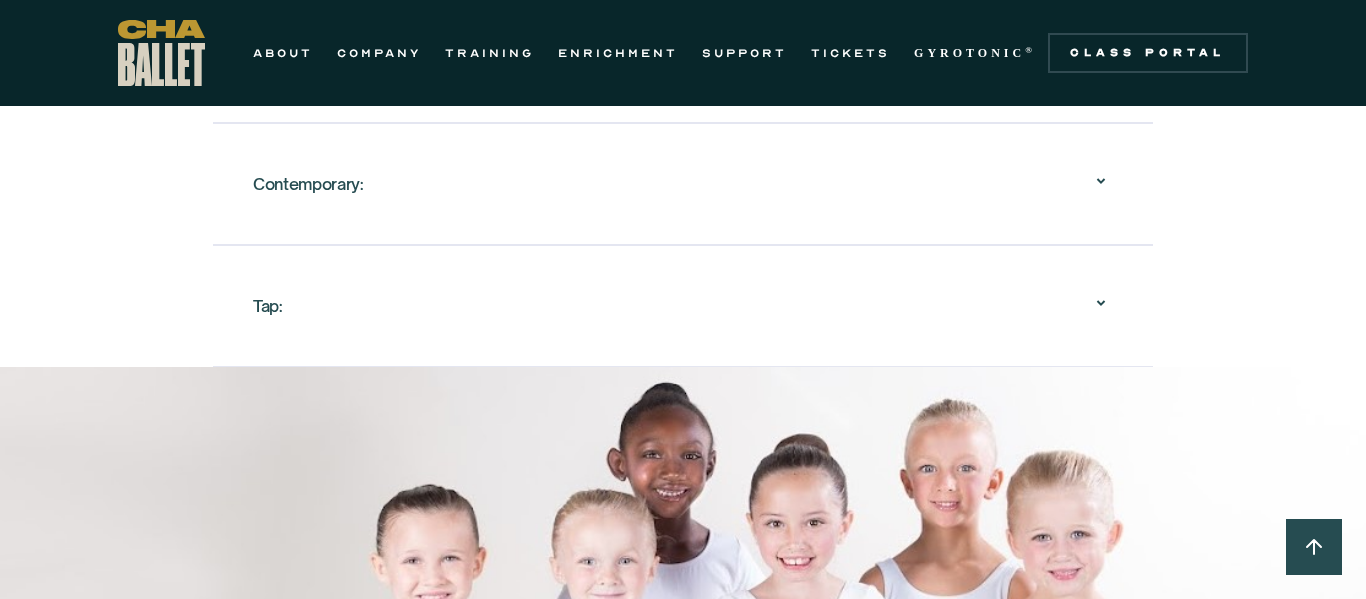 click at bounding box center [1101, 303] 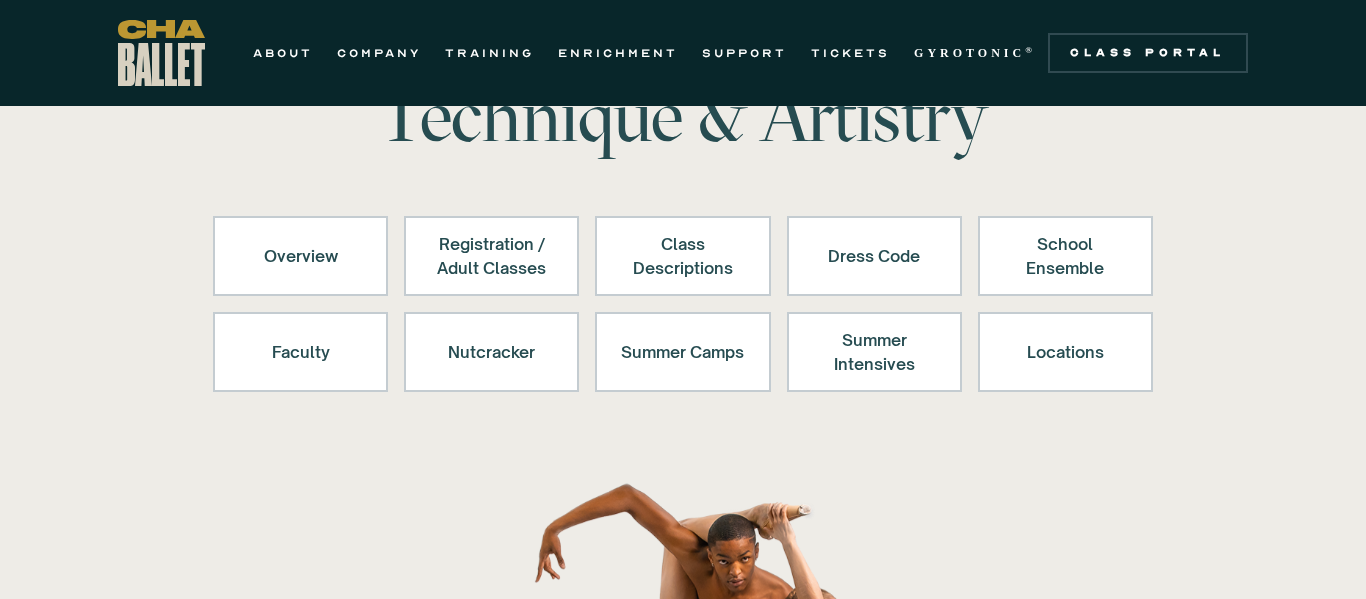 scroll, scrollTop: 0, scrollLeft: 0, axis: both 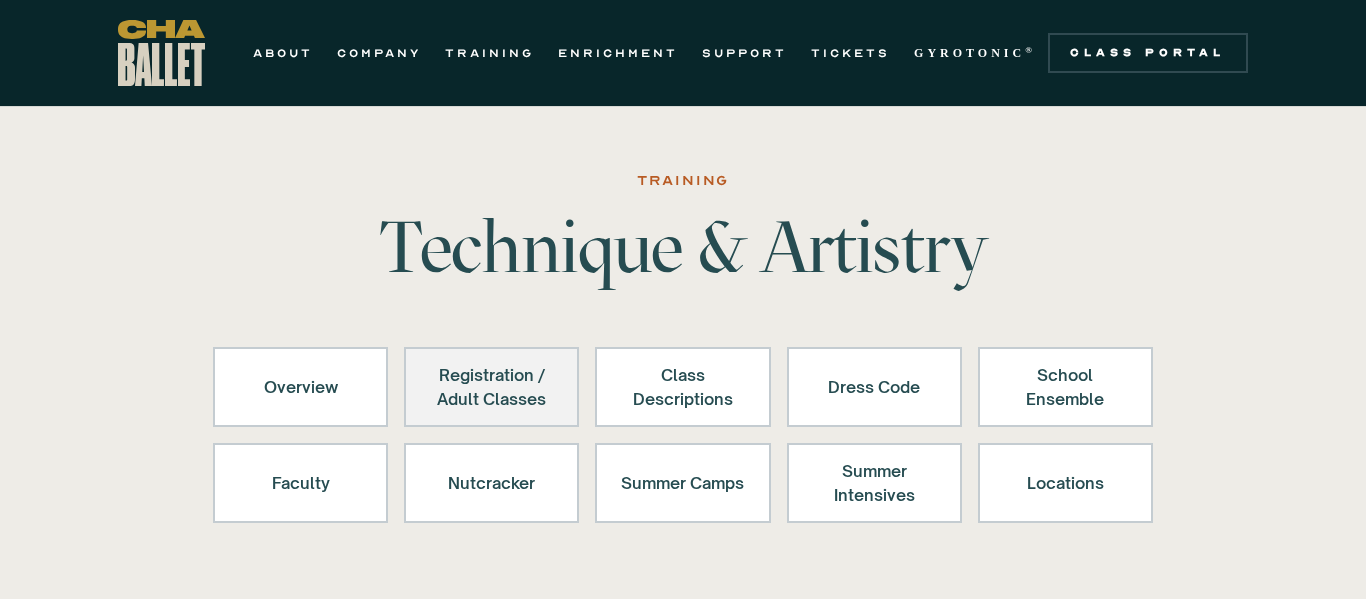 click on "Registration /  Adult Classes" at bounding box center [491, 387] 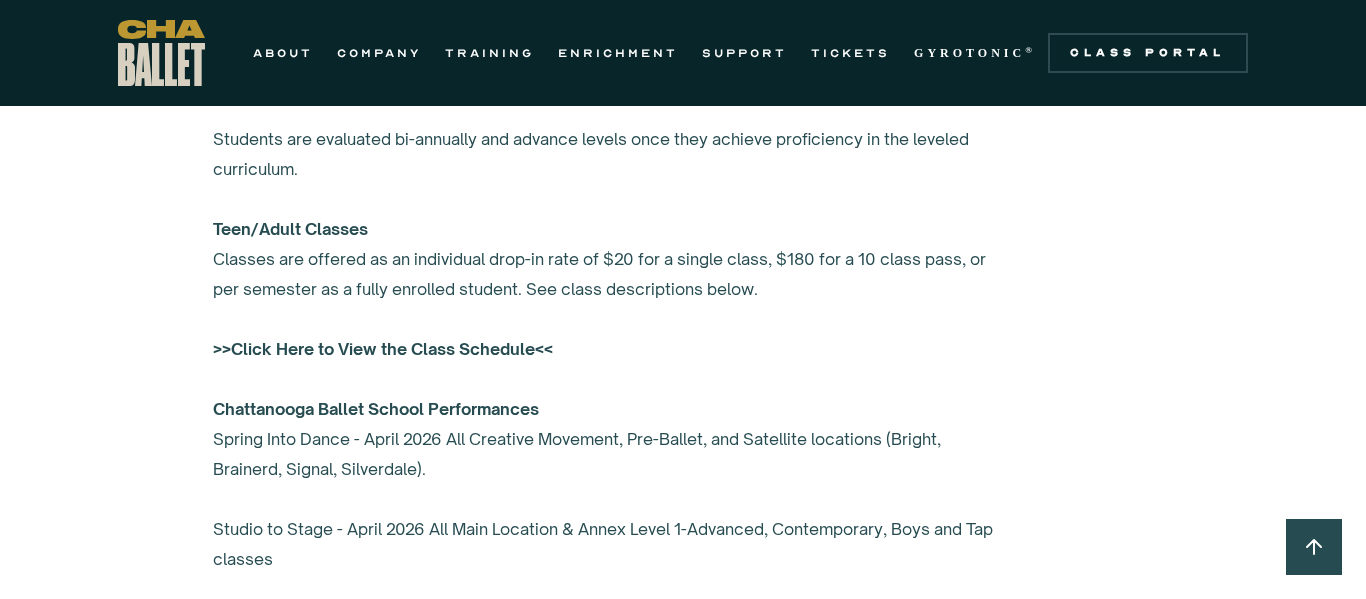 scroll, scrollTop: 1566, scrollLeft: 0, axis: vertical 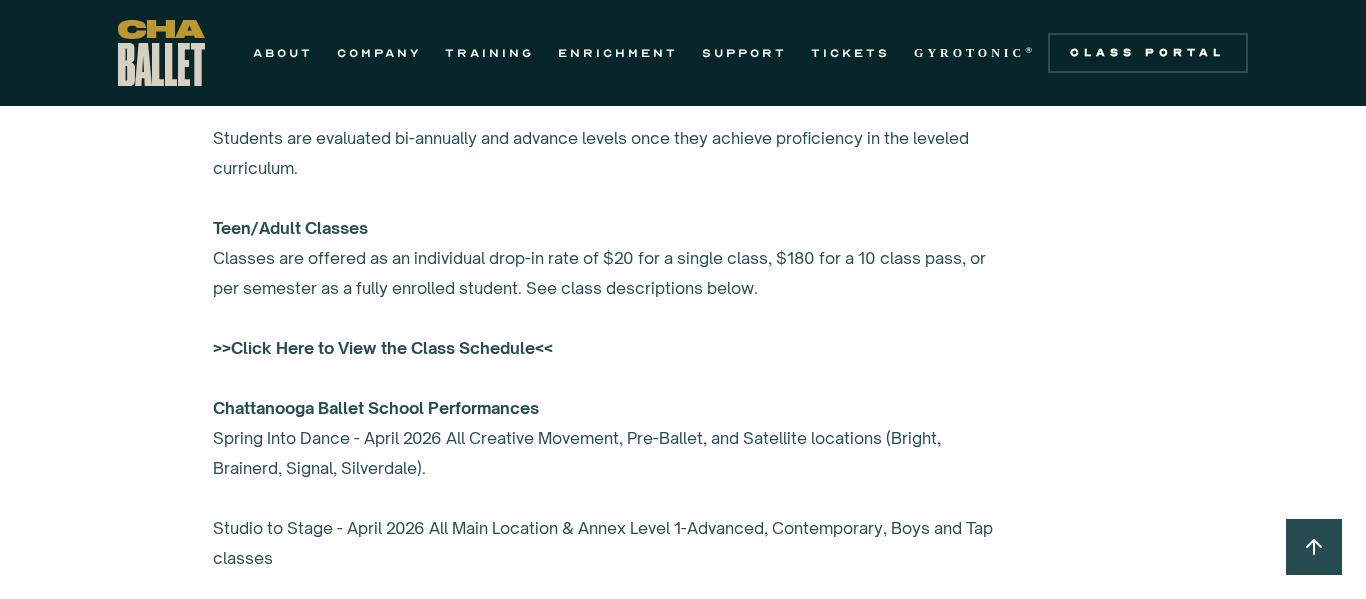click on ">>Click Here to View the Class Schedule<<" at bounding box center (383, 348) 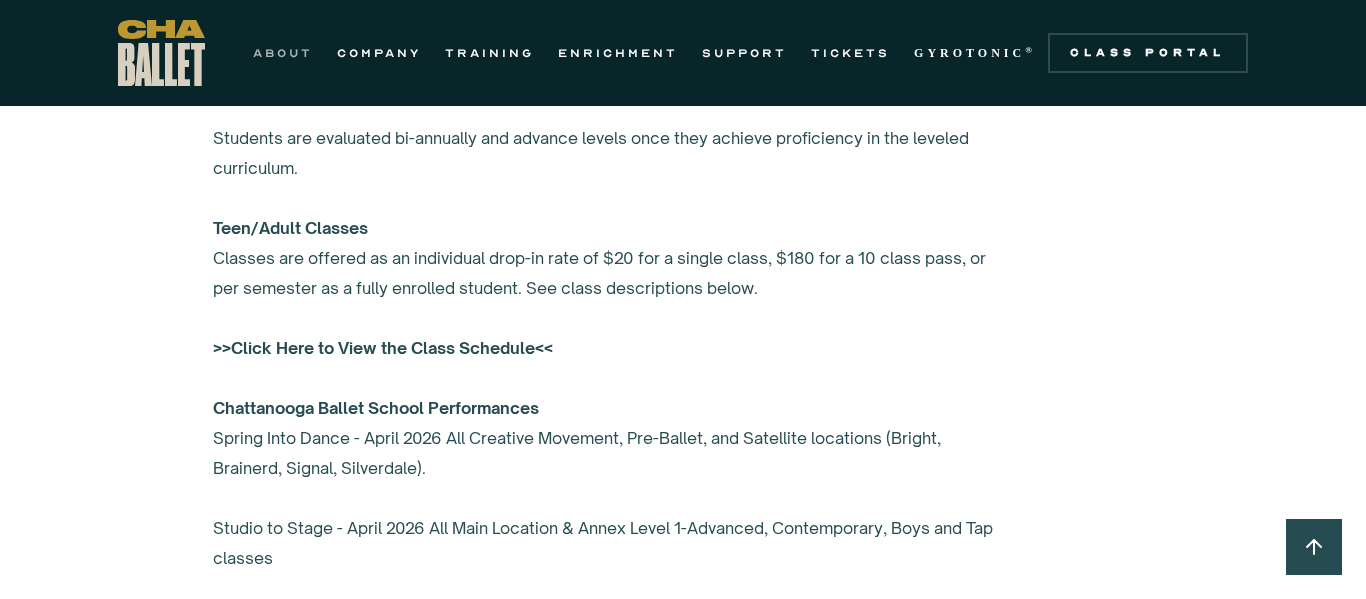 click on "ABOUT" at bounding box center (283, 53) 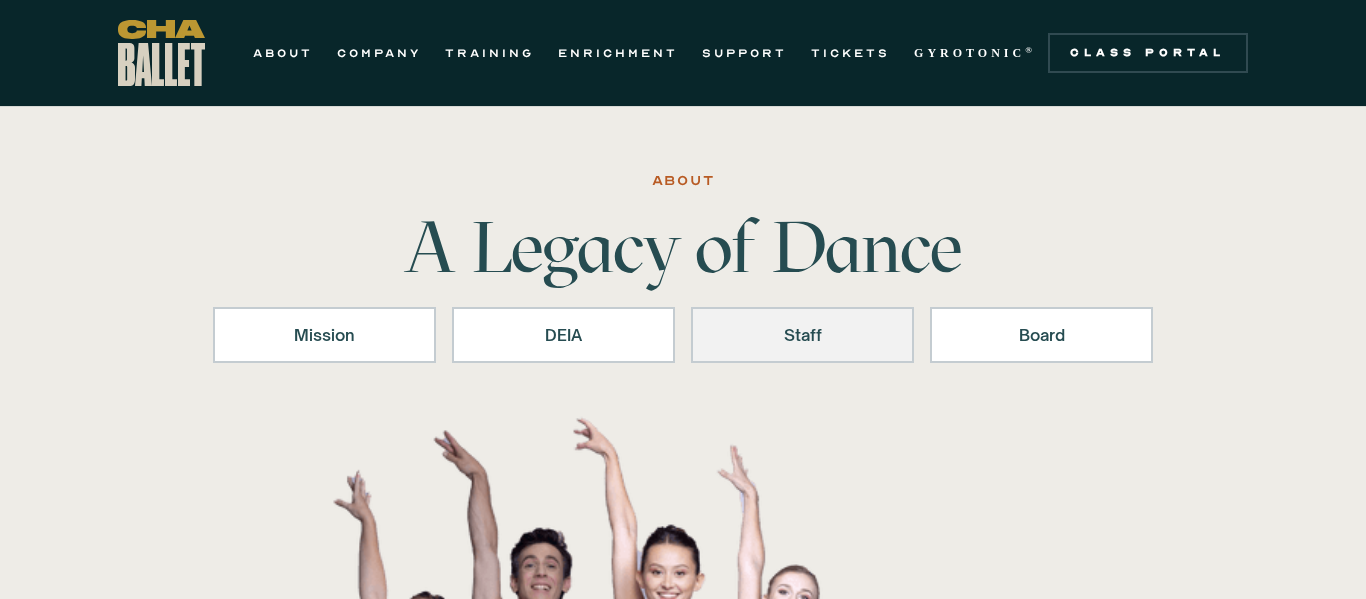 scroll, scrollTop: 0, scrollLeft: 0, axis: both 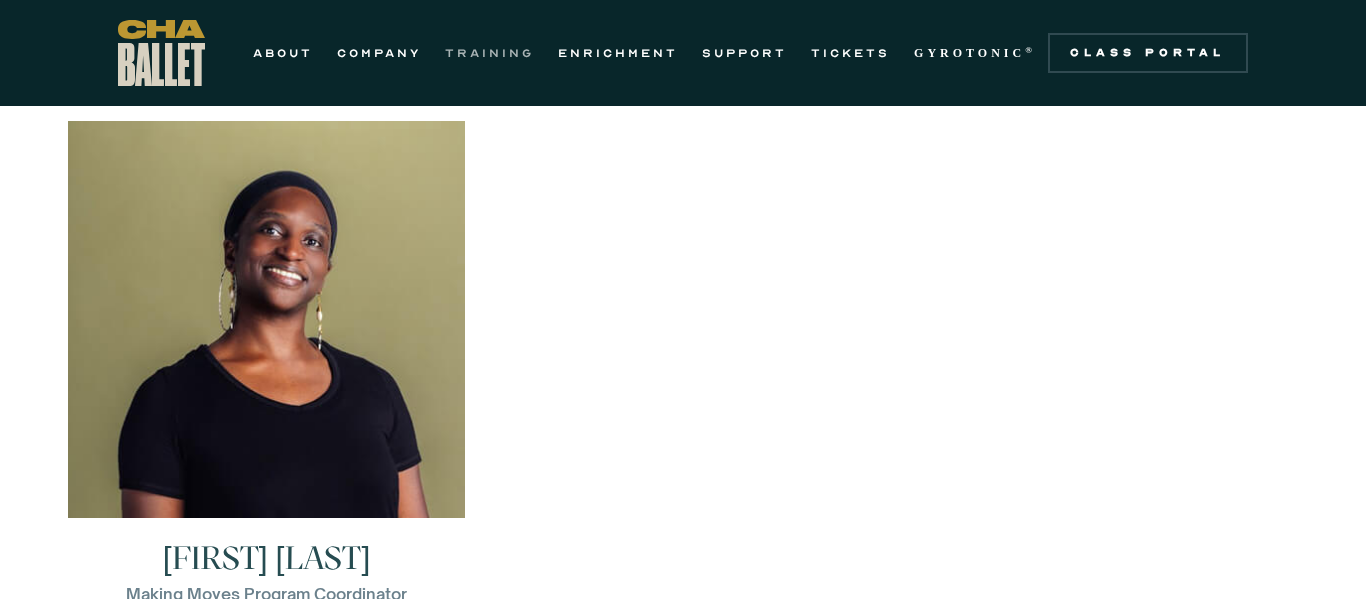 click on "TRAINING" at bounding box center [489, 53] 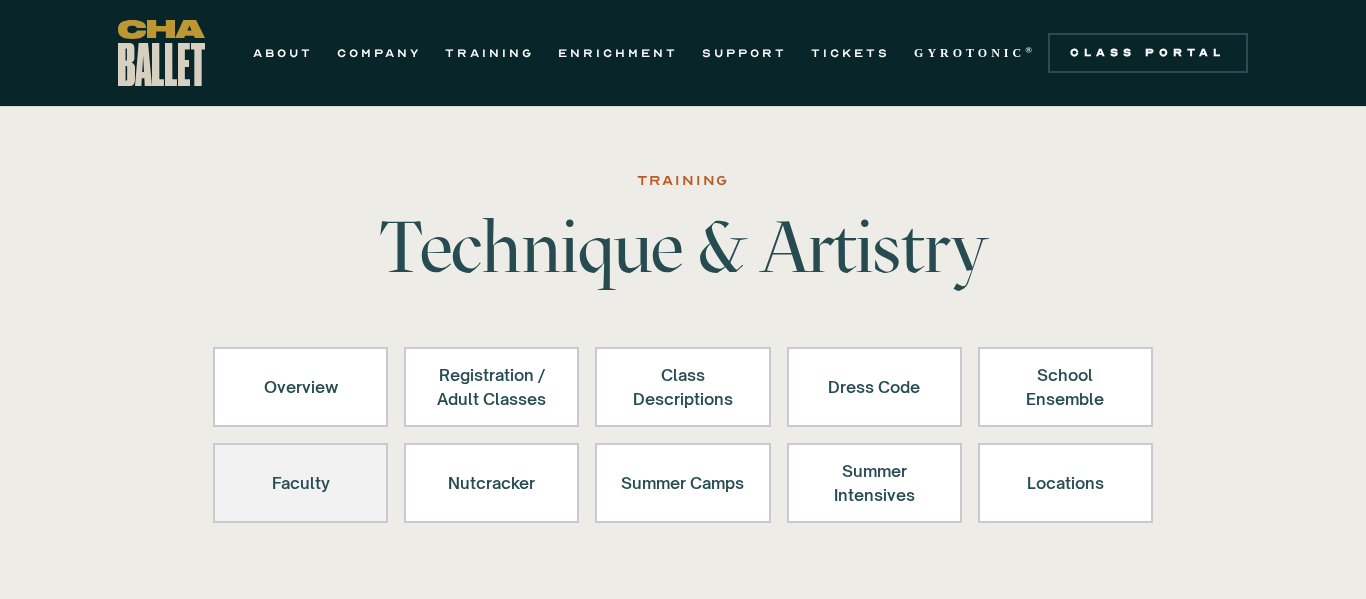 scroll, scrollTop: 0, scrollLeft: 0, axis: both 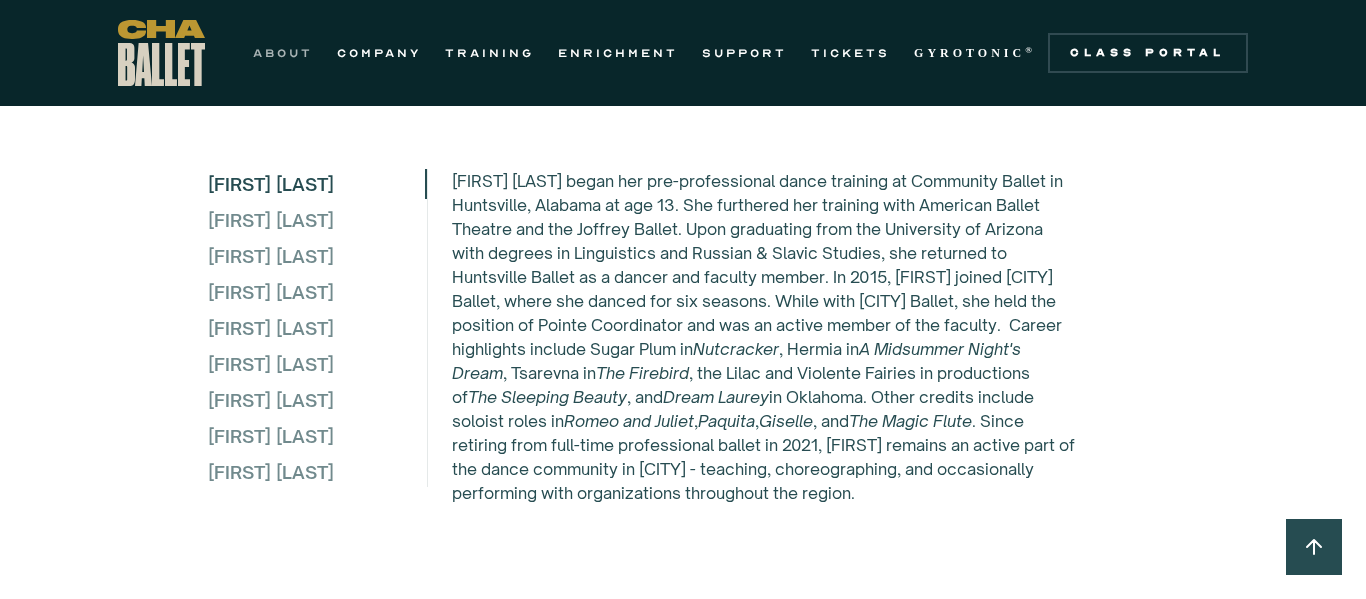 click on "ABOUT" at bounding box center [283, 53] 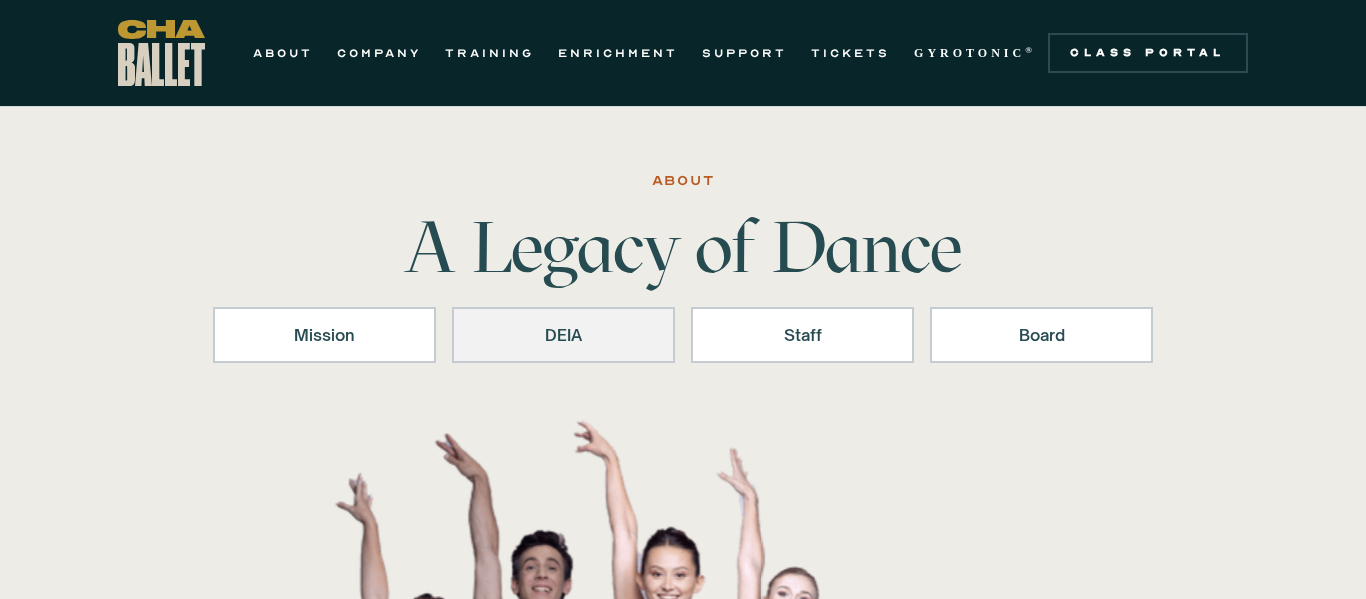 scroll, scrollTop: 0, scrollLeft: 0, axis: both 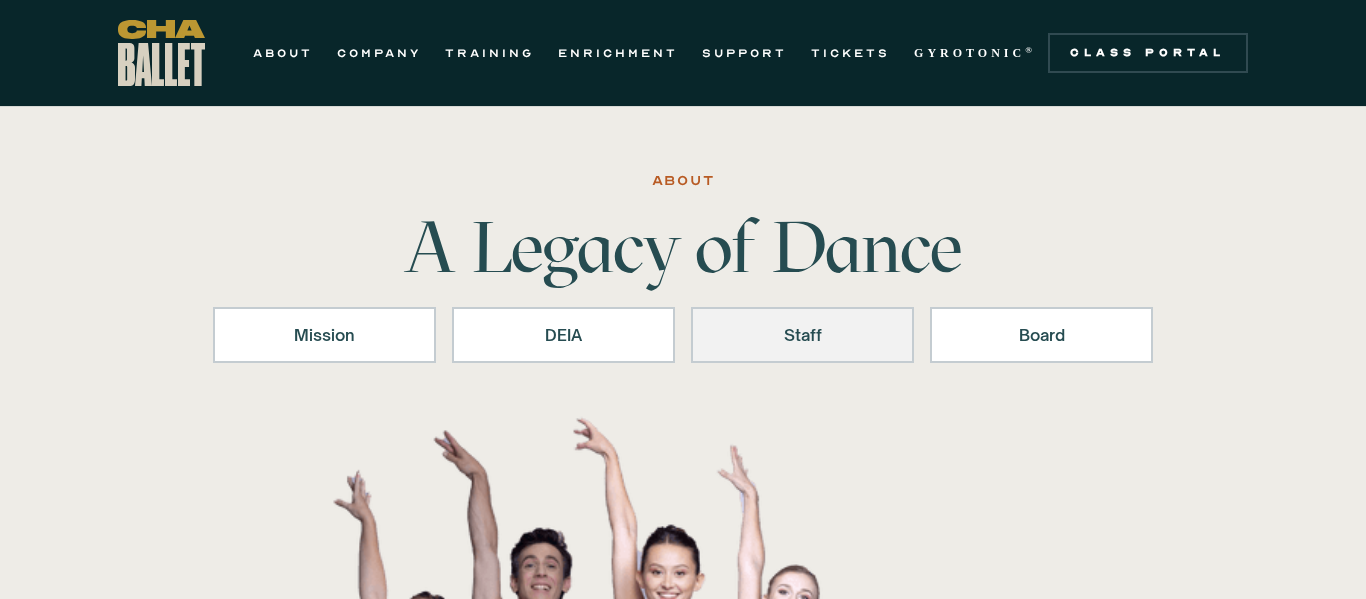 click on "Staff" at bounding box center [802, 335] 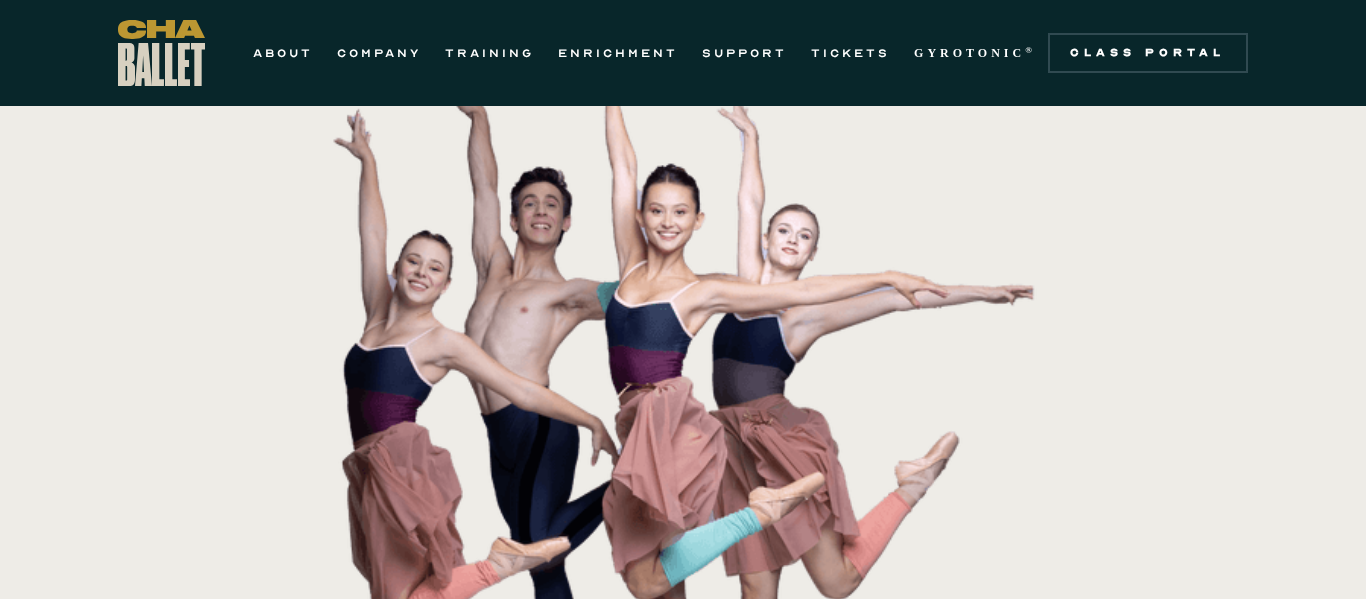 scroll, scrollTop: 0, scrollLeft: 0, axis: both 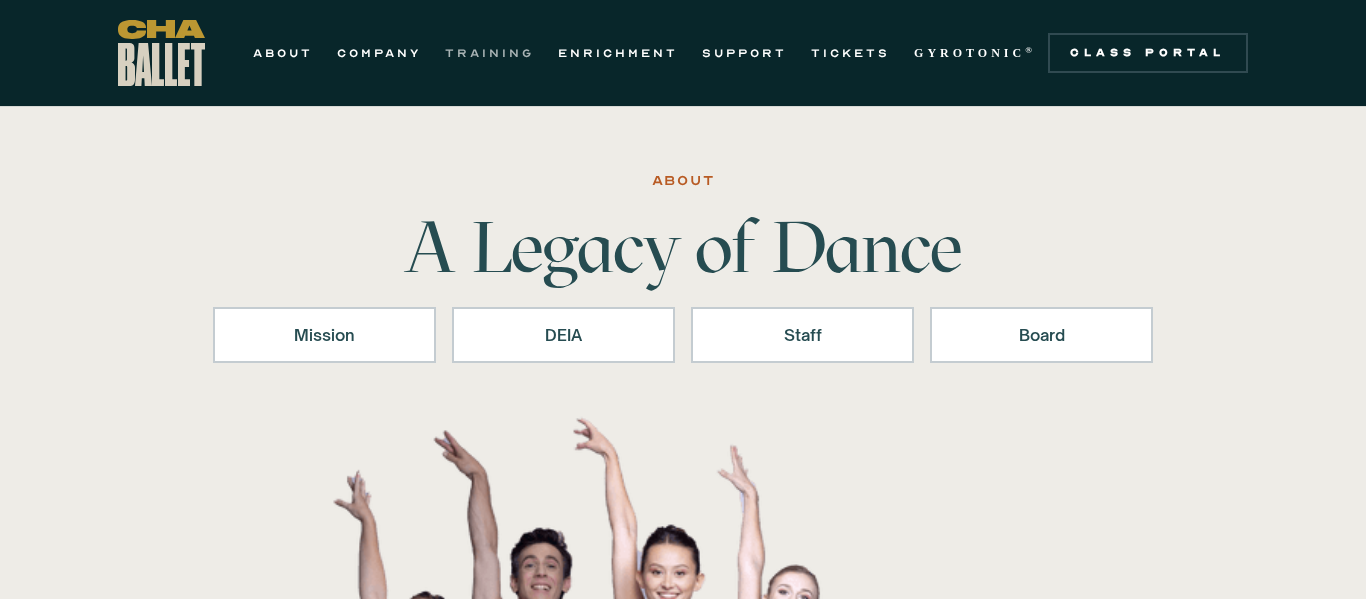 click on "TRAINING" at bounding box center [489, 53] 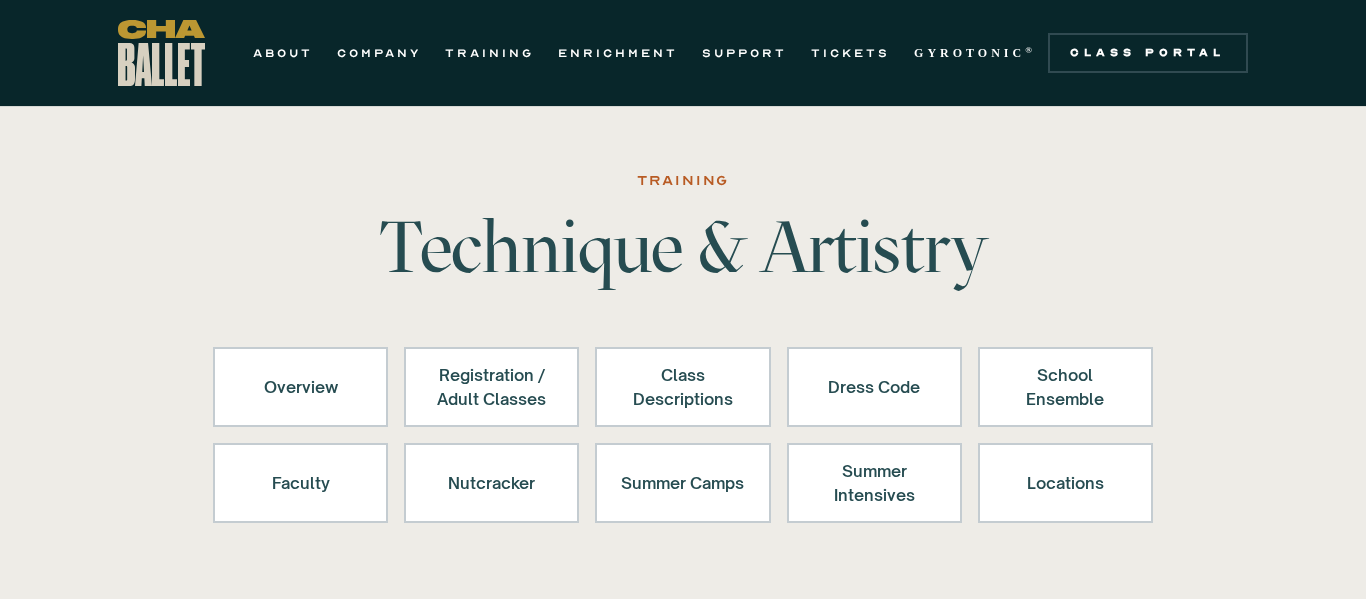 scroll, scrollTop: 0, scrollLeft: 0, axis: both 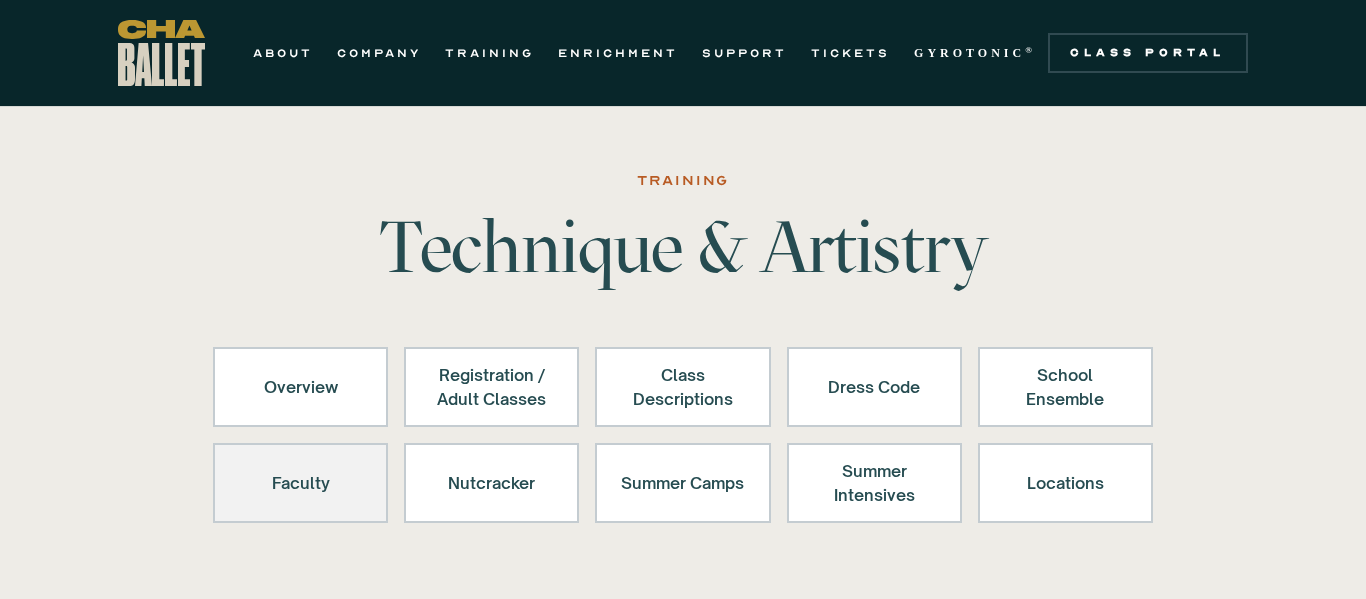 click on "Faculty" at bounding box center (300, 483) 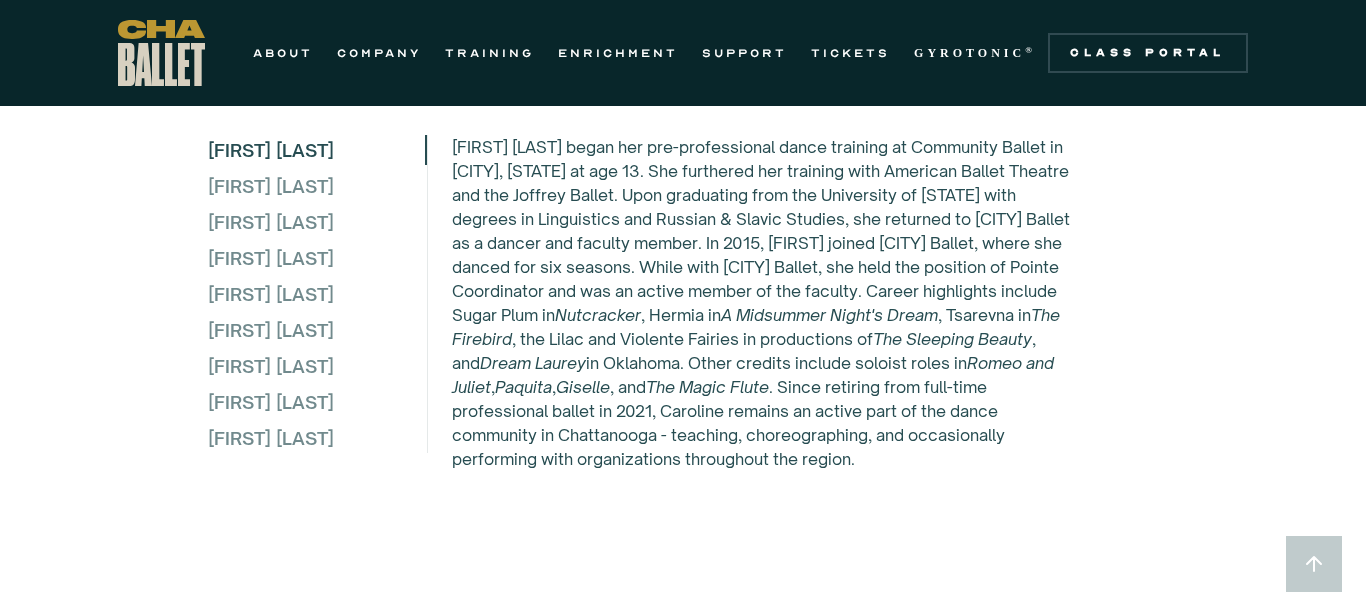 scroll, scrollTop: 5649, scrollLeft: 0, axis: vertical 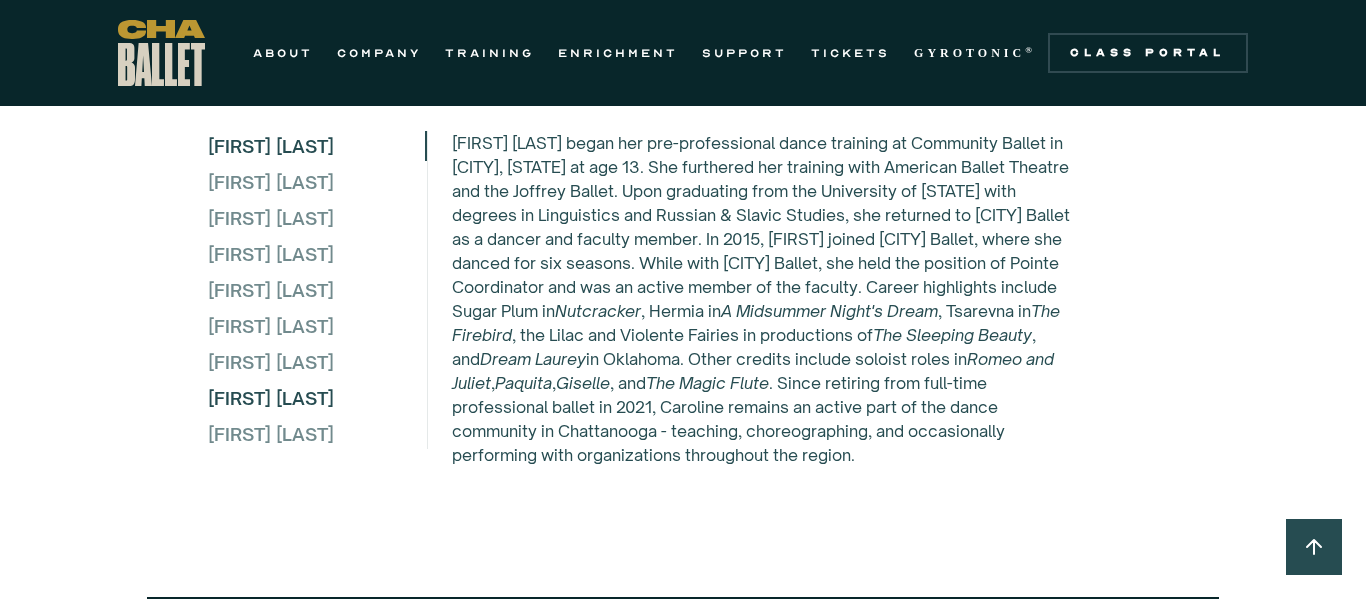 click on "[FIRST] [LAST]" at bounding box center (316, 398) 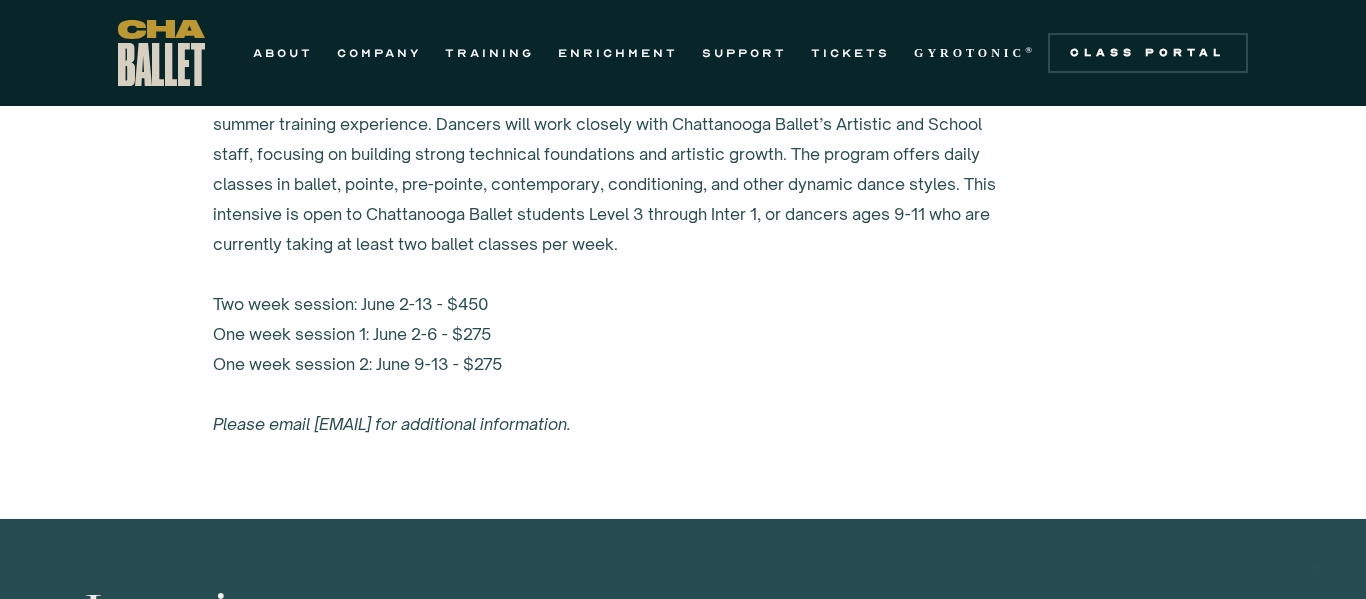 scroll, scrollTop: 8792, scrollLeft: 0, axis: vertical 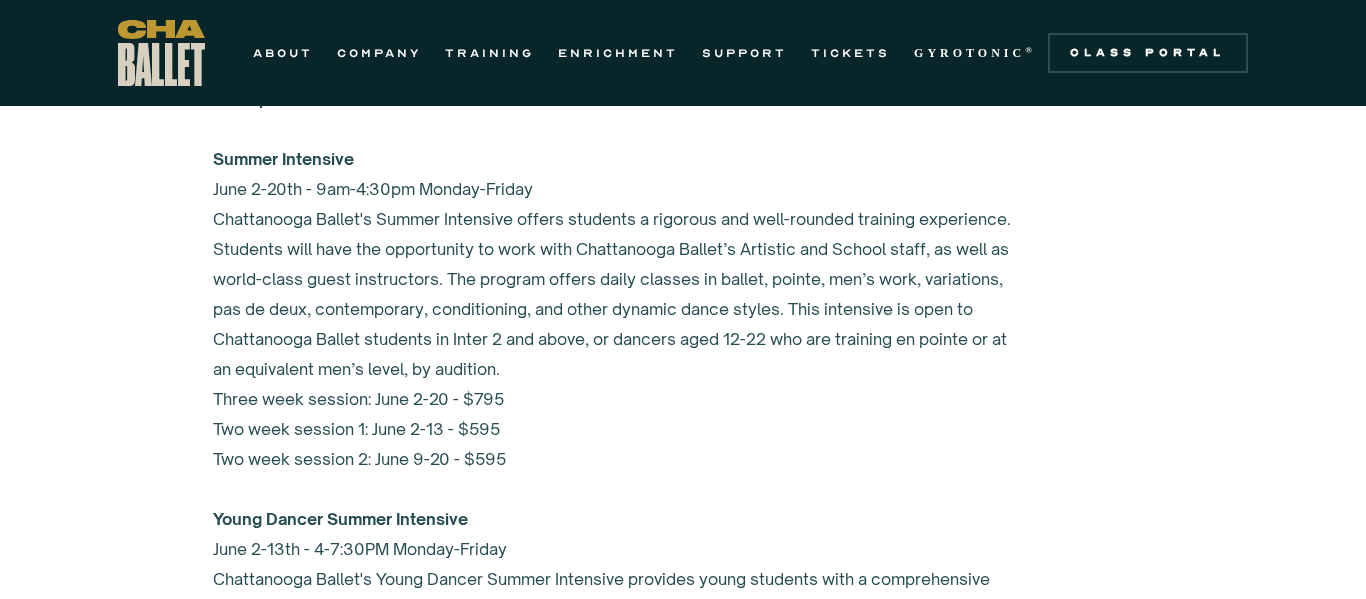 click on "Summer Camps Register for Summer 2025 Camp today through the class portal linked above! If you are not currently a CB student, please create an account through the class portal to sign up. Children's Camp (ages 5-8) $[PRICE] - Two One-Week Options! ‍ Cinderella: Children's Camp - [DATE] 9am-12:30pm Step into the enchanting world of Cinderella in this ballet camp designed for boys and girls ages 5–8! Your young dancer will explore the plot, history, and music behind this classical ballet. Creativity abounds as students participate in activities and crafts centered around the production. The week culminates in a special in-studio performance, where dancers will showcase a short piece inspired by Cinderella and present sets and costumes they made throughout the week. Family and friends are invited to celebrate their hard work and enjoy a delightful glimpse into the magic of ballet! ‍ Coppélia: Children's Camp - [DATE] 9am-12:30pm Young Dancer's Camp (ages 8 - 12) $[PRICE] - Two One-Week Options! ‍ ‍" at bounding box center [683, -123] 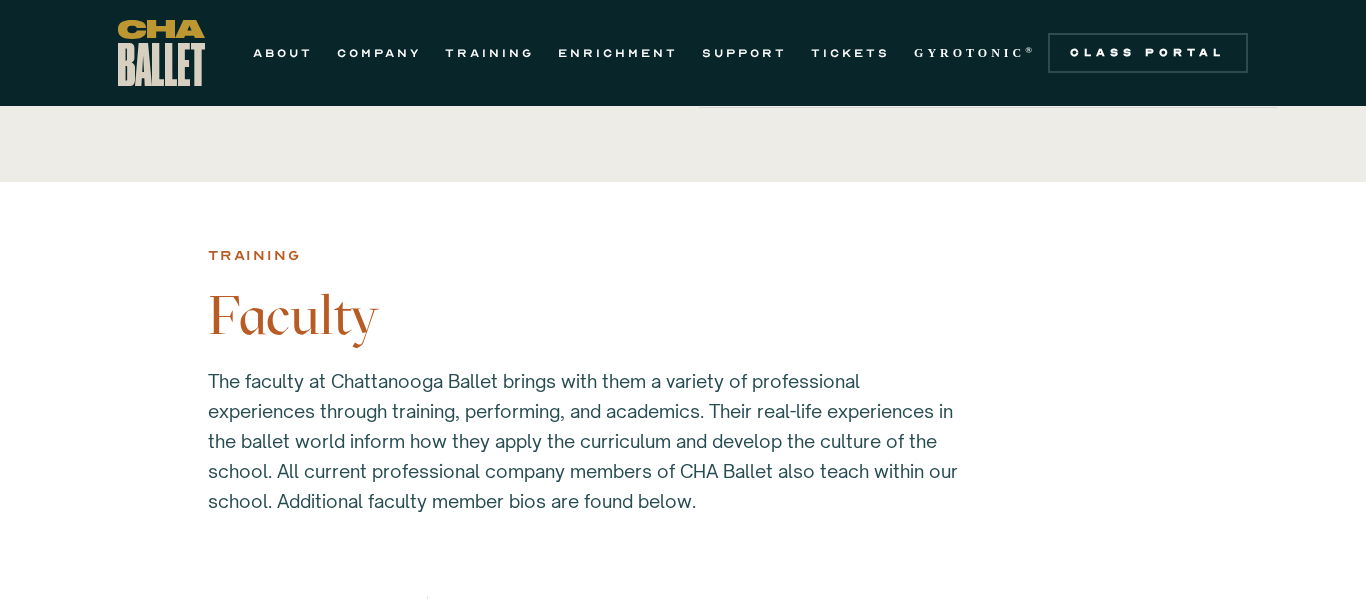 scroll, scrollTop: 5176, scrollLeft: 0, axis: vertical 